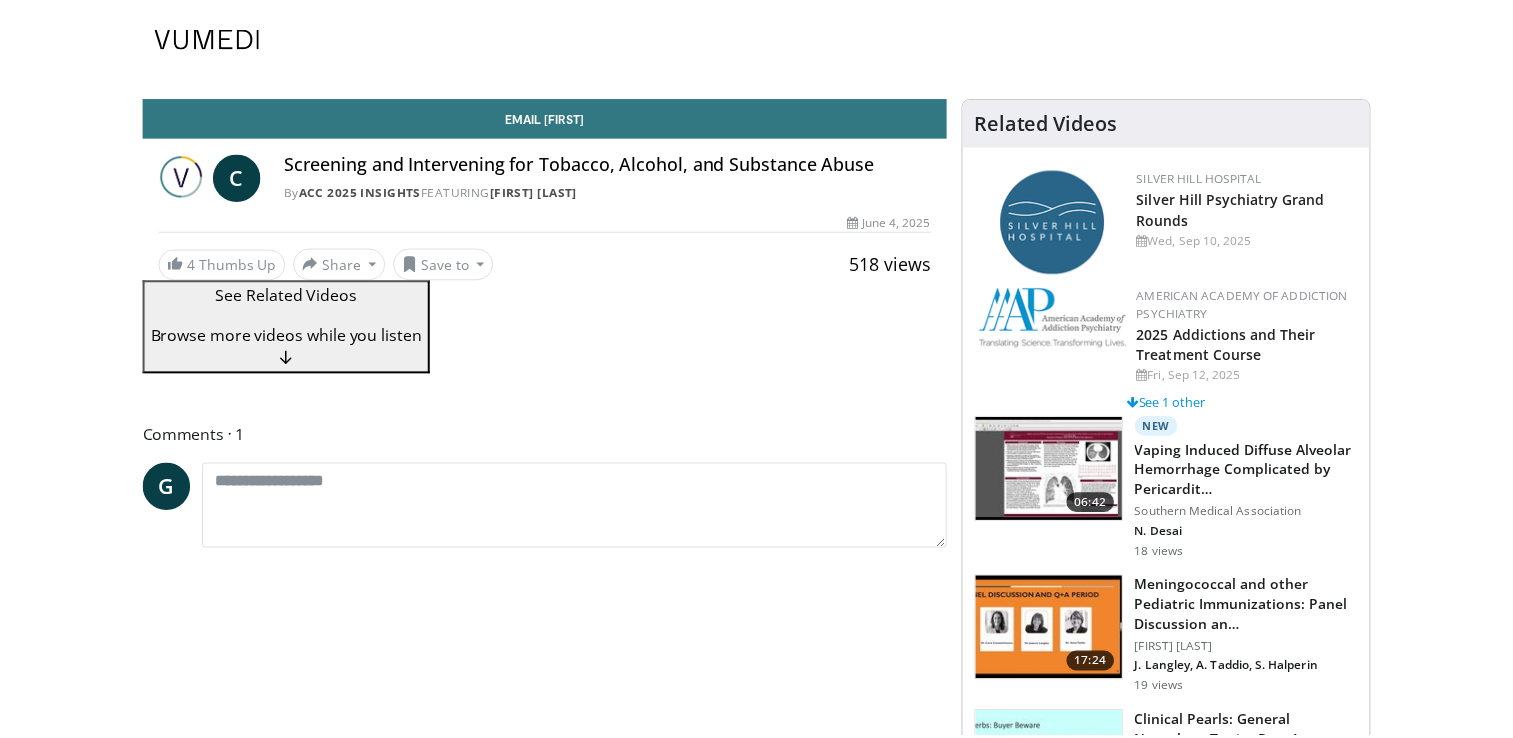 scroll, scrollTop: 0, scrollLeft: 0, axis: both 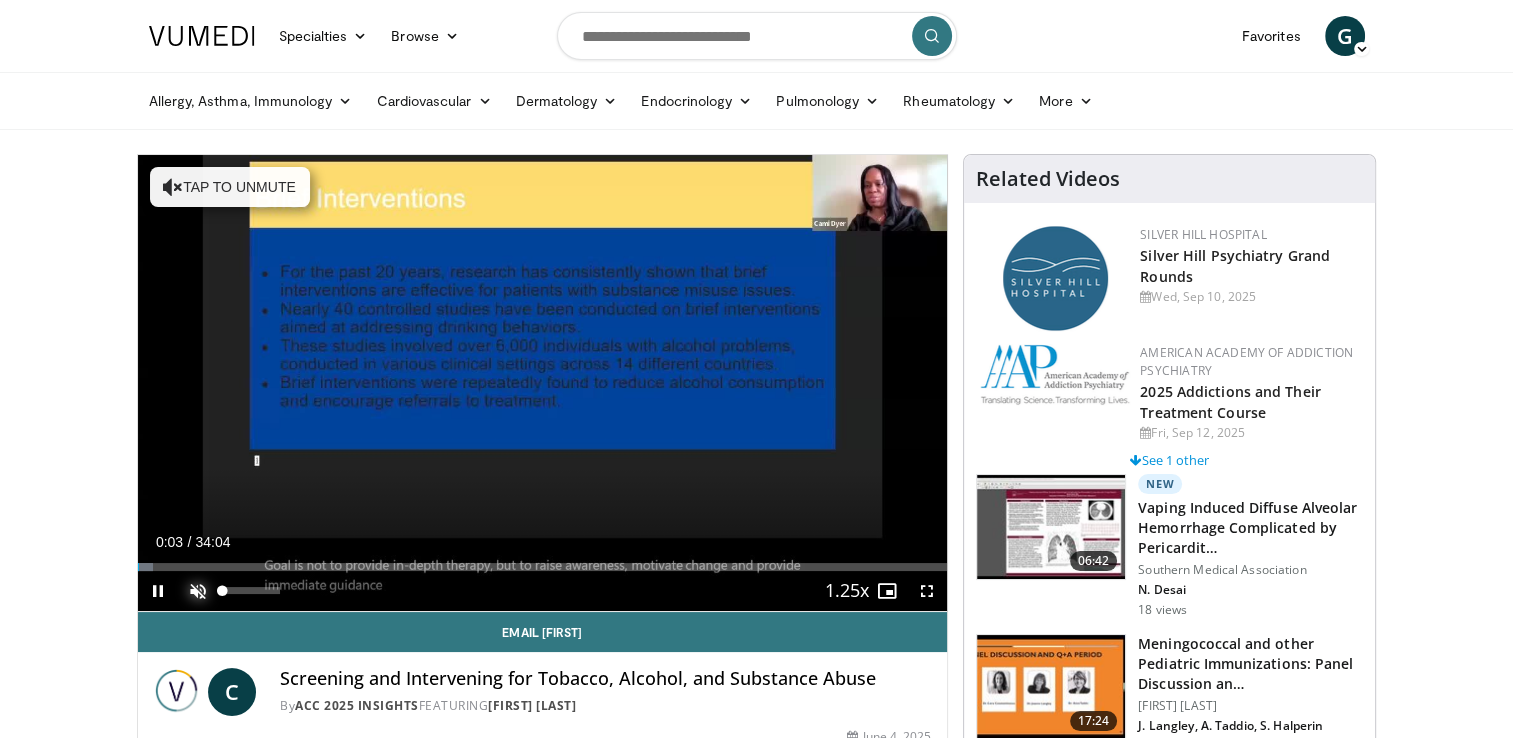 click at bounding box center (198, 591) 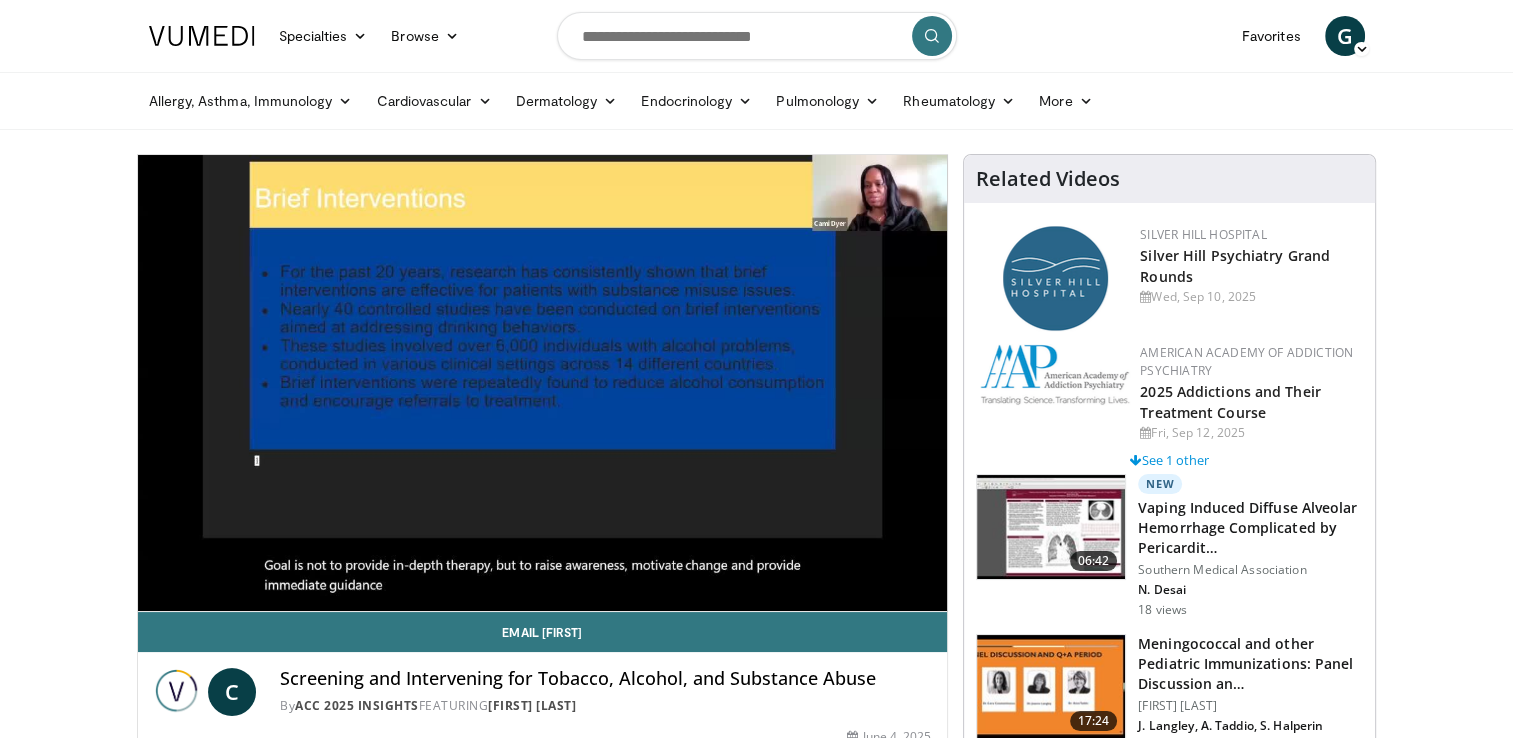click on "Specialties
Adult & Family Medicine
Allergy, Asthma, Immunology
Anesthesiology
Cardiology
Dental
Dermatology
Endocrinology
Gastroenterology & Hepatology
General Surgery
Hematology & Oncology
Infectious Disease
Nephrology
Neurology
Neurosurgery
Obstetrics & Gynecology
Ophthalmology
Oral Maxillofacial
Orthopaedics
Otolaryngology
Pediatrics
Plastic Surgery
Podiatry
Psychiatry
Pulmonology
Radiation Oncology
Radiology
Rheumatology
Urology" at bounding box center (756, 1664) 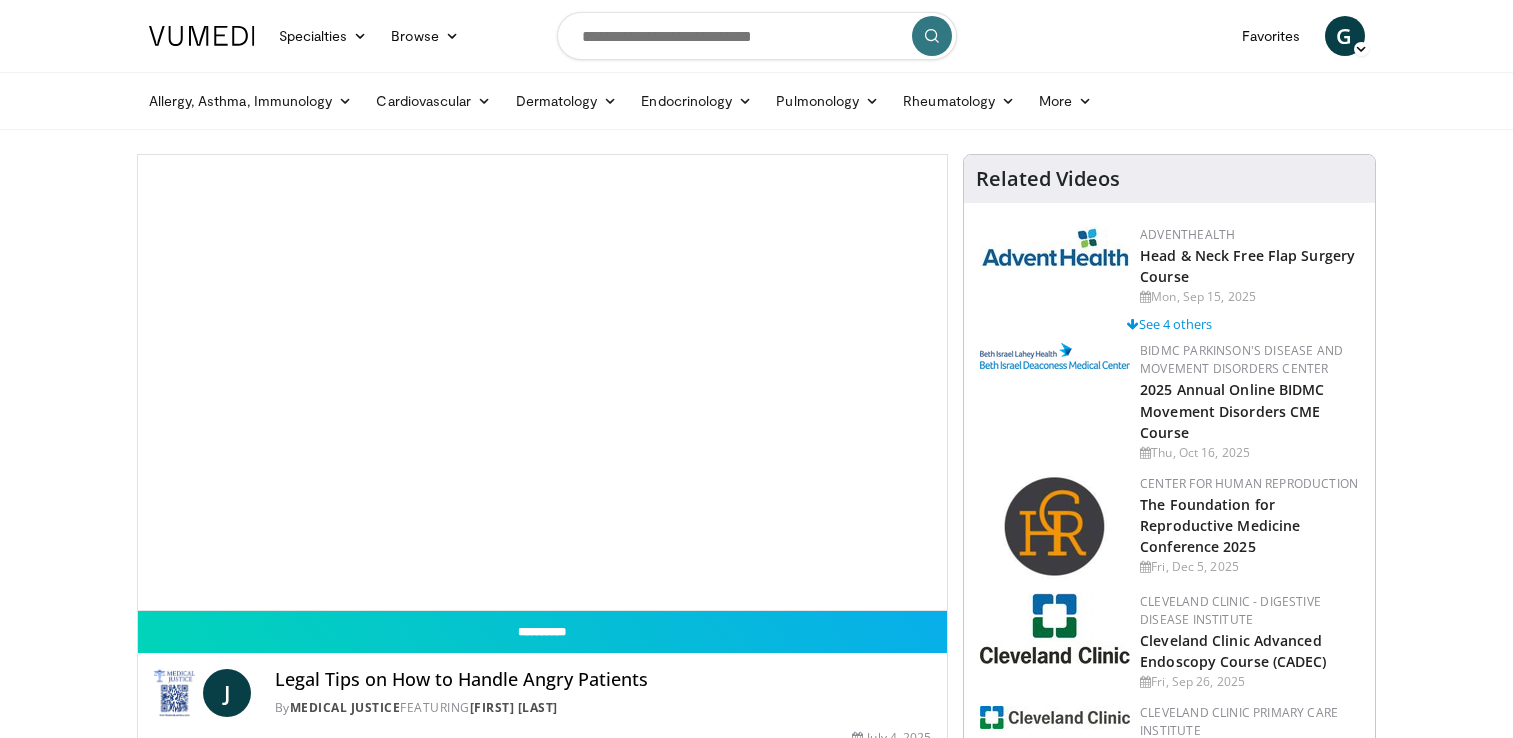 scroll, scrollTop: 0, scrollLeft: 0, axis: both 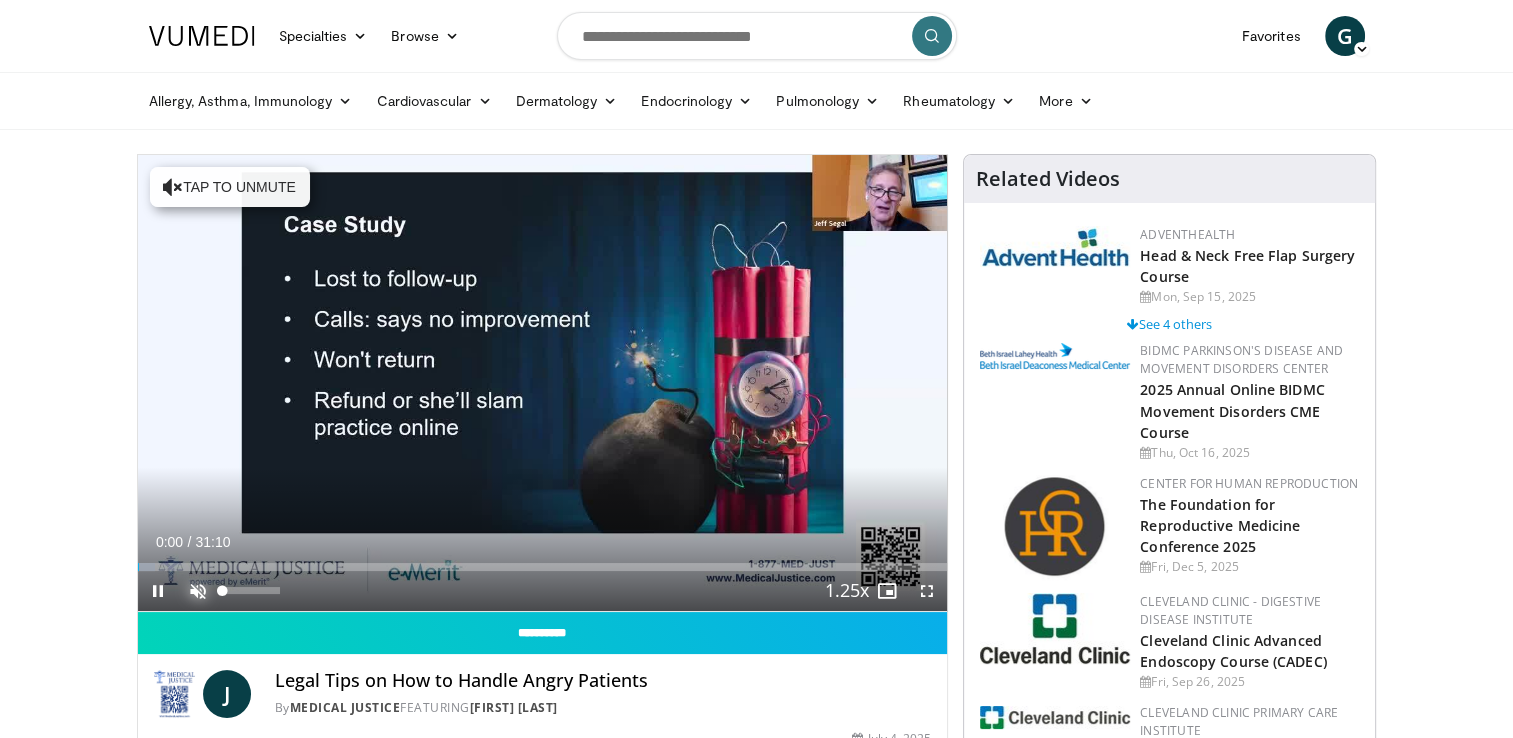 click at bounding box center (198, 591) 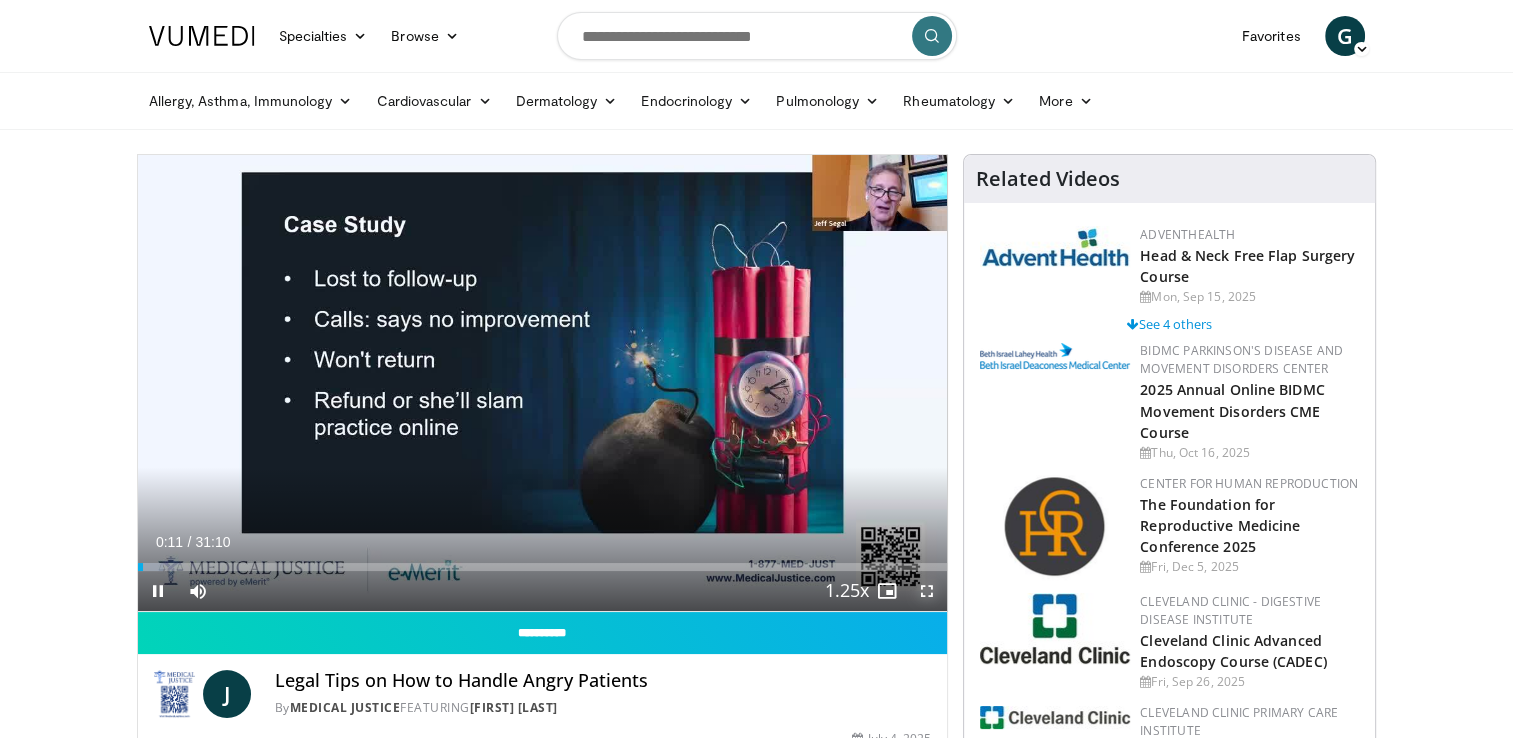 click at bounding box center (927, 591) 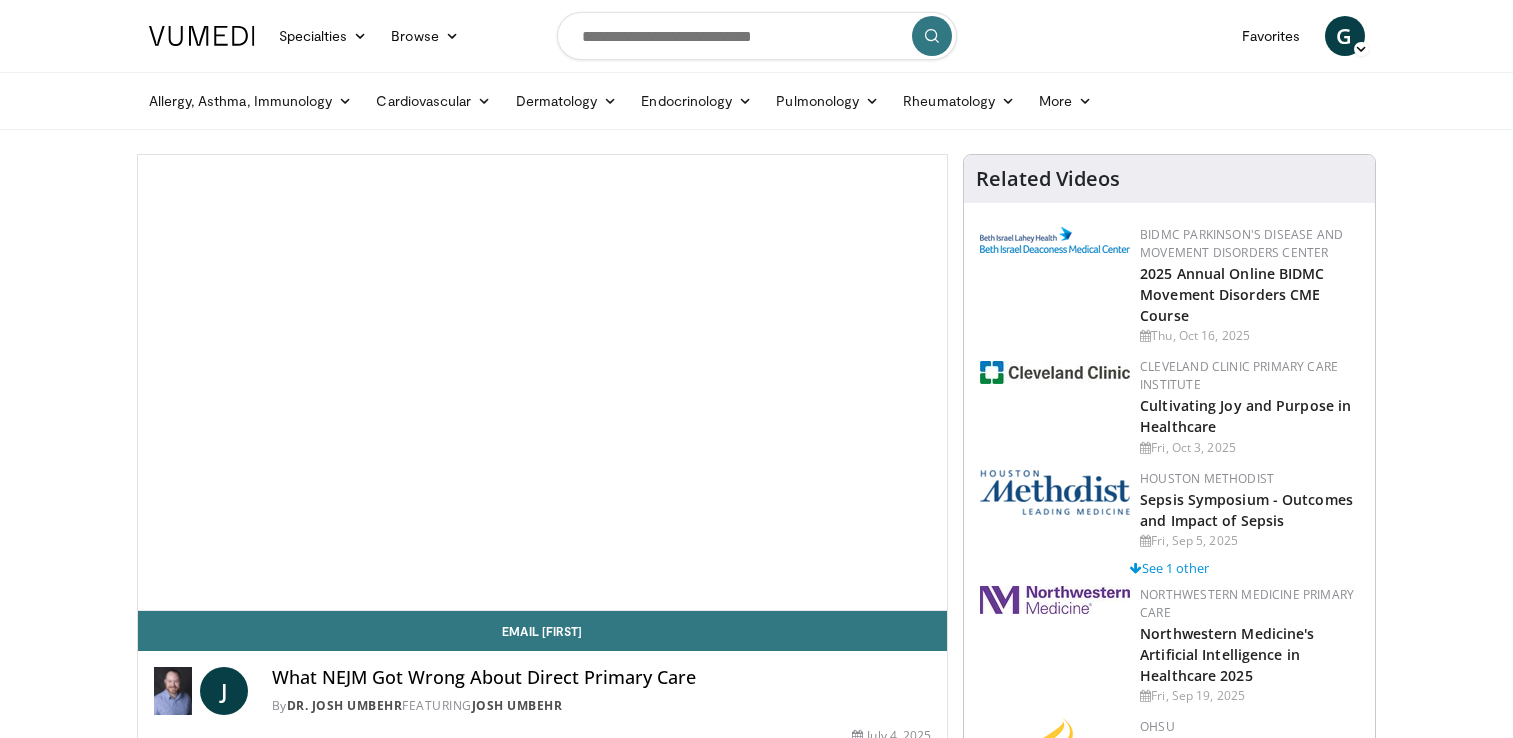 scroll, scrollTop: 0, scrollLeft: 0, axis: both 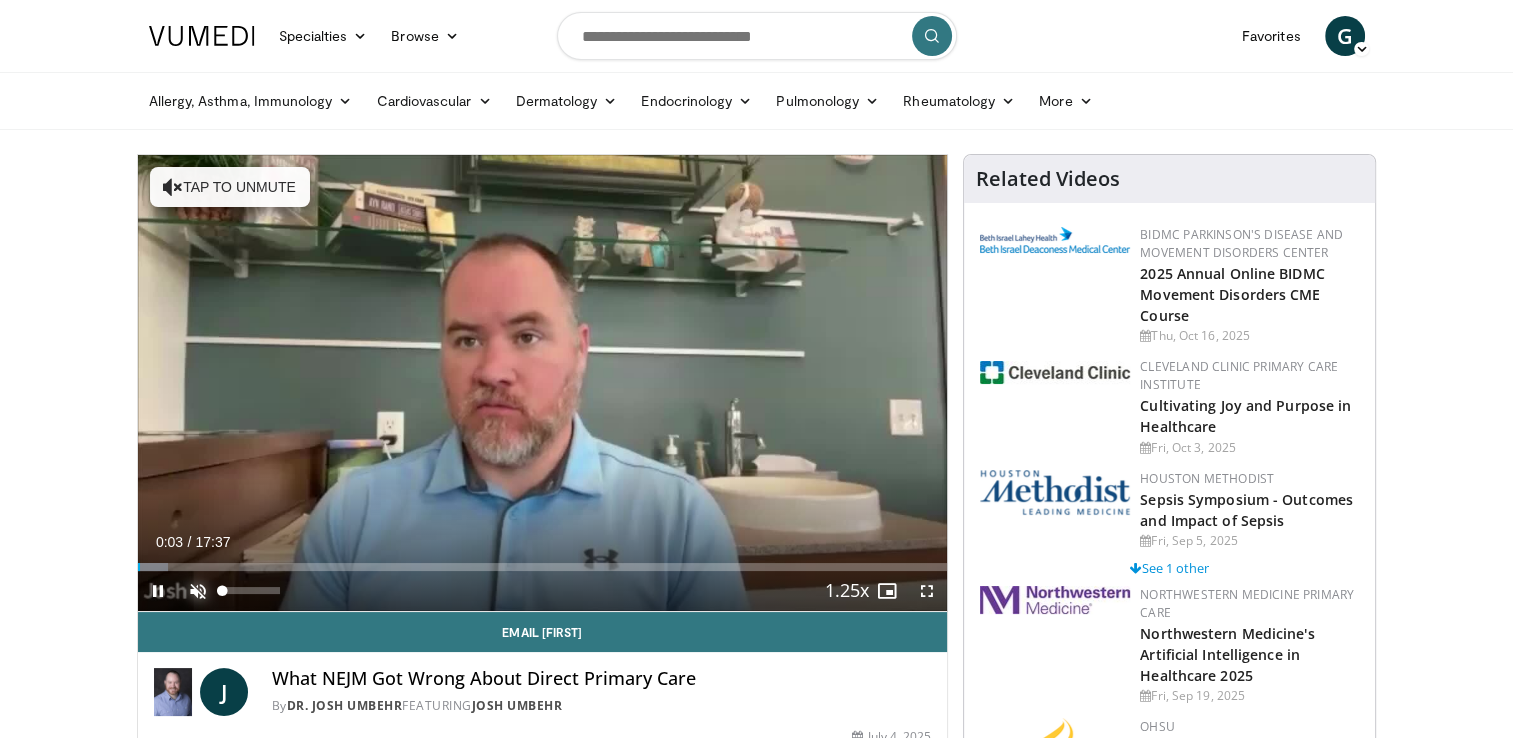 click at bounding box center (198, 591) 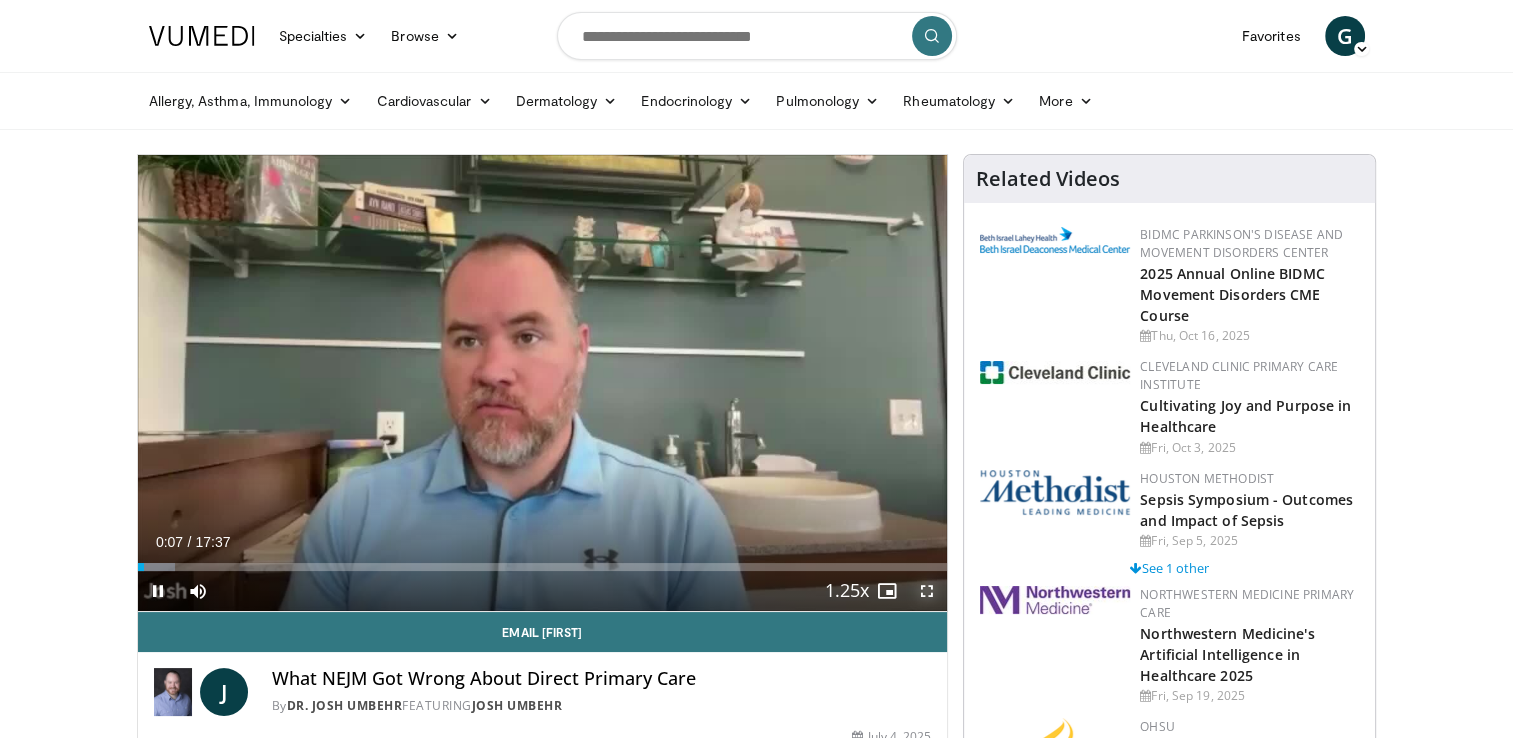 click at bounding box center [927, 591] 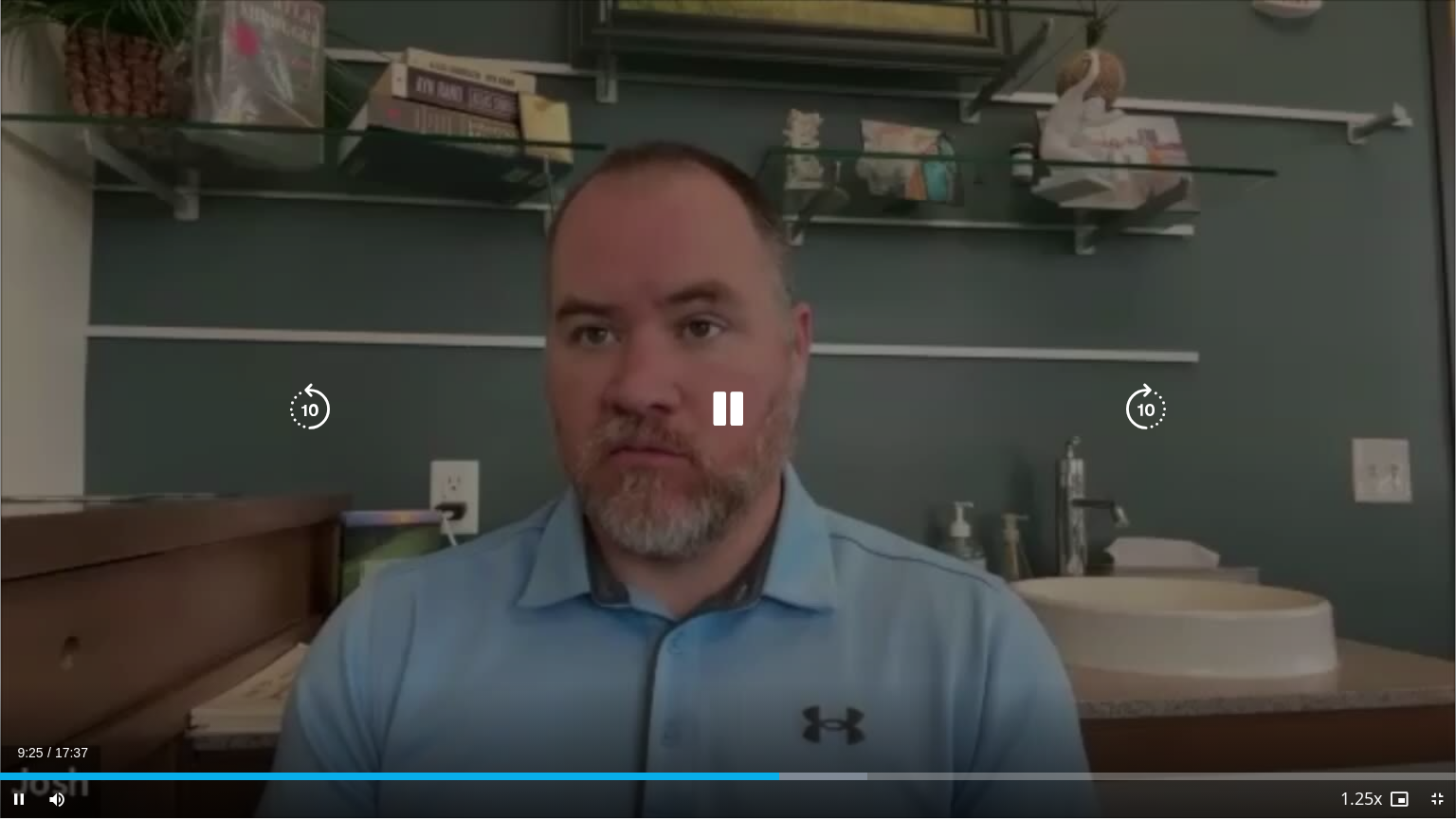 click on "10 seconds
Tap to unmute" at bounding box center (728, 409) 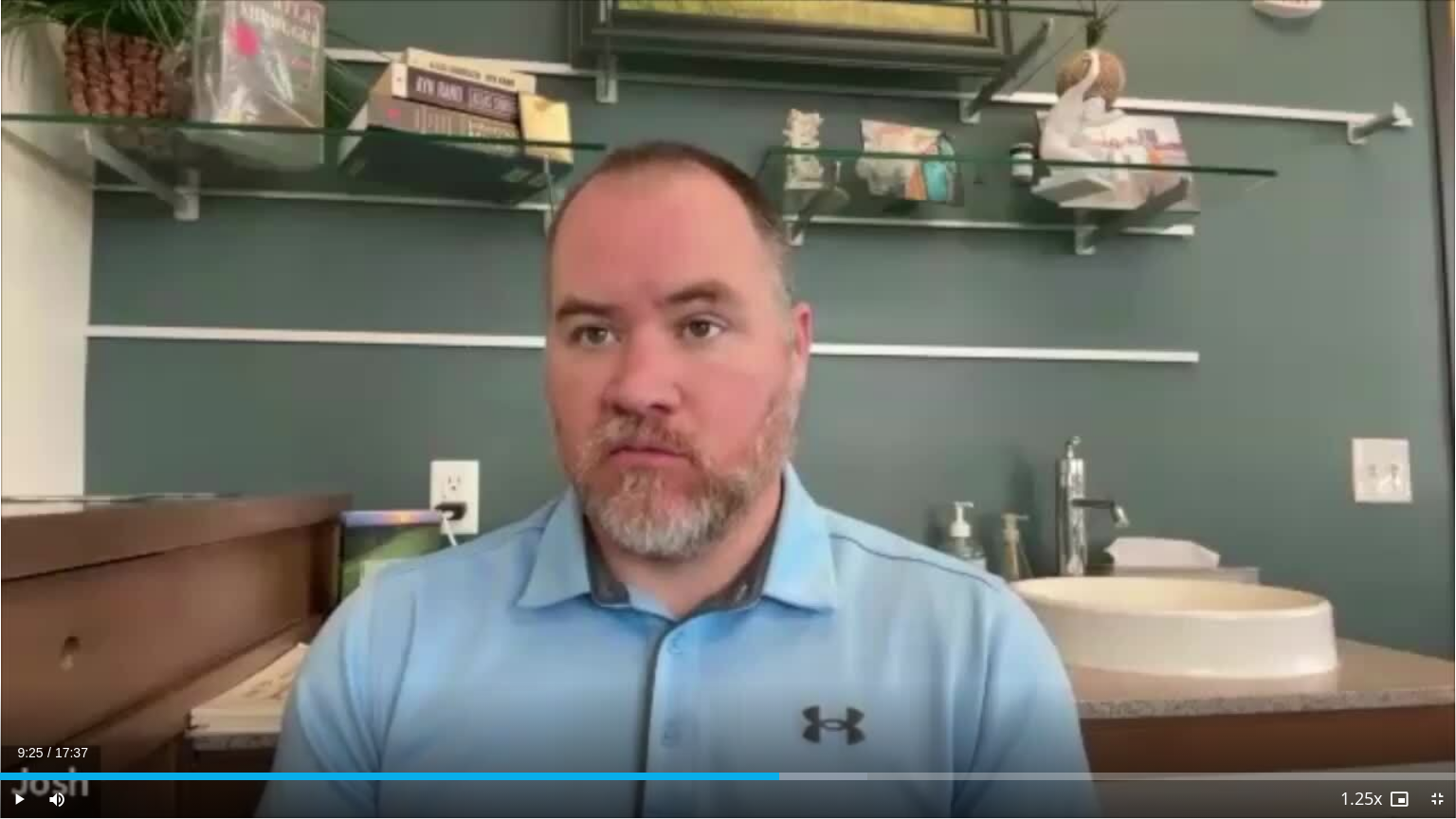 click on "10 seconds
Tap to unmute" at bounding box center [728, 409] 